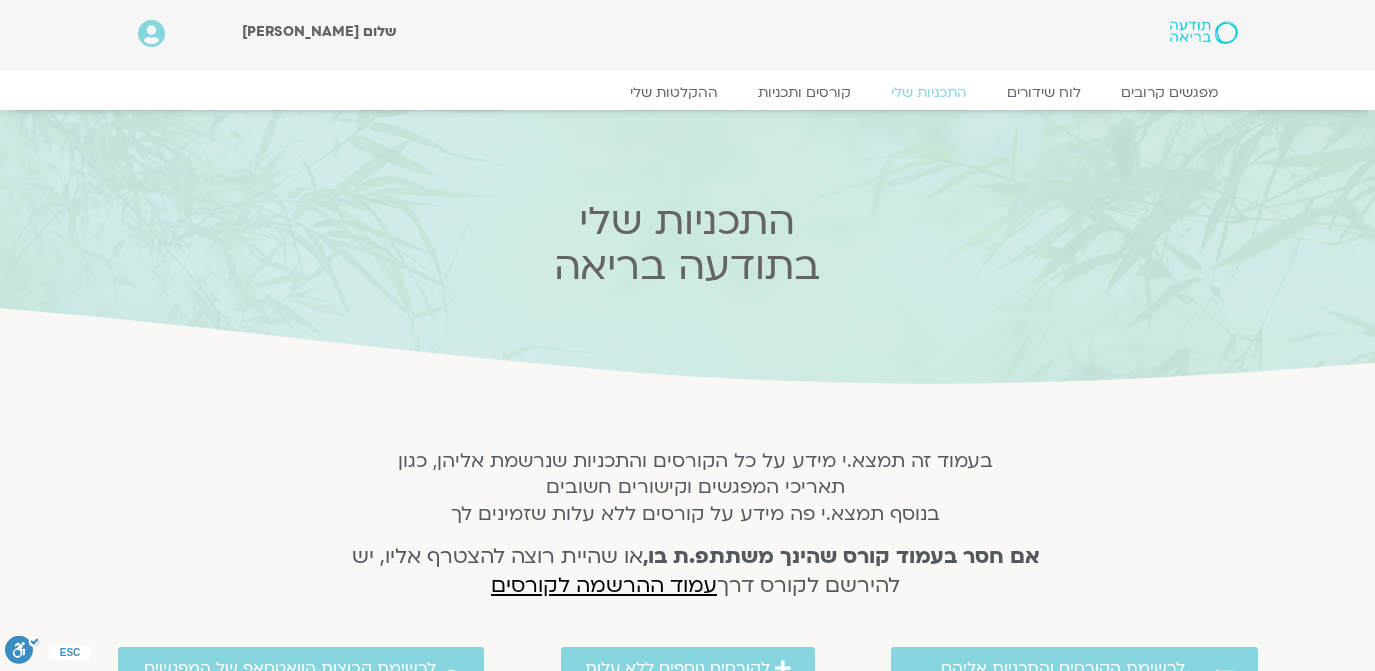 scroll, scrollTop: 0, scrollLeft: 0, axis: both 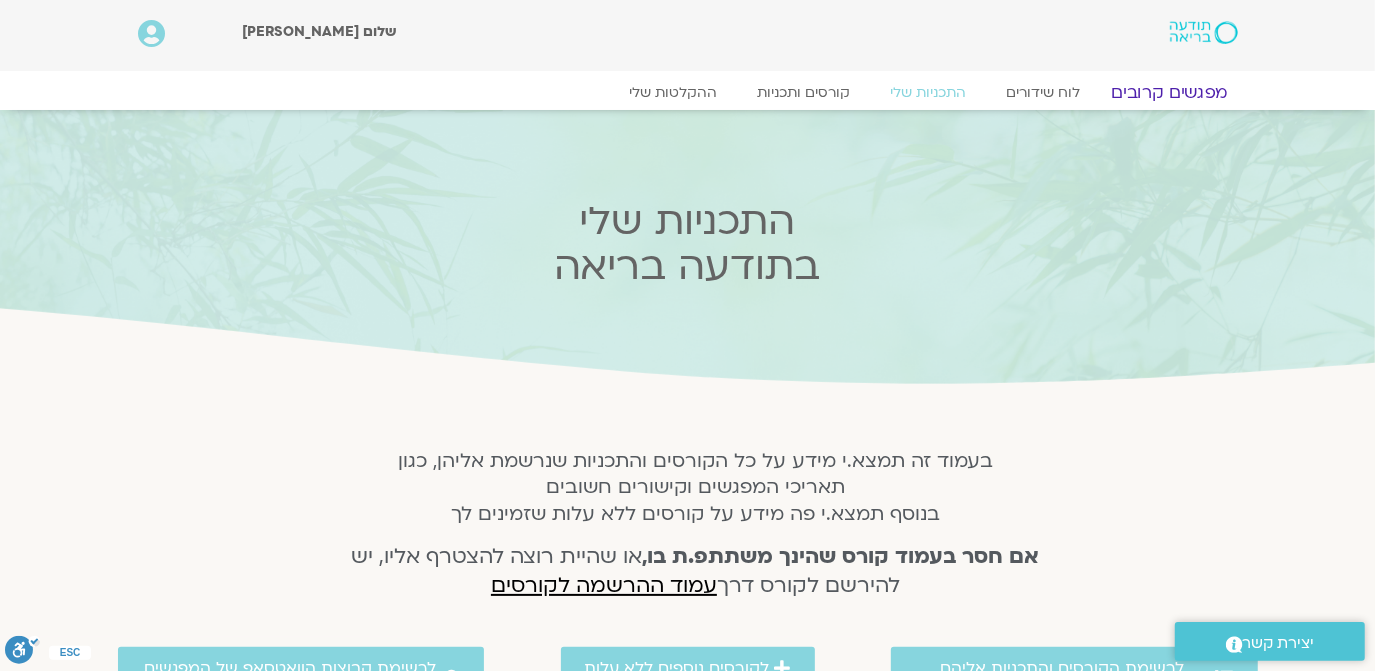 click on "מפגשים קרובים" 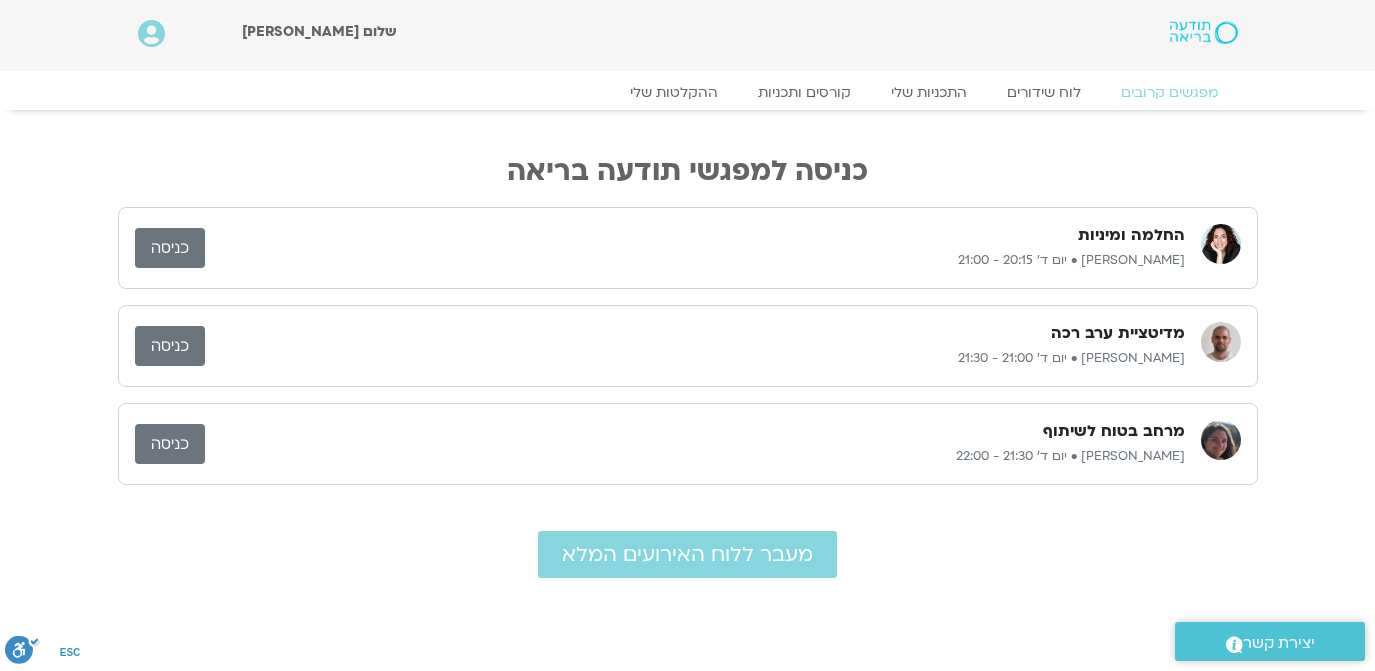 scroll, scrollTop: 0, scrollLeft: 0, axis: both 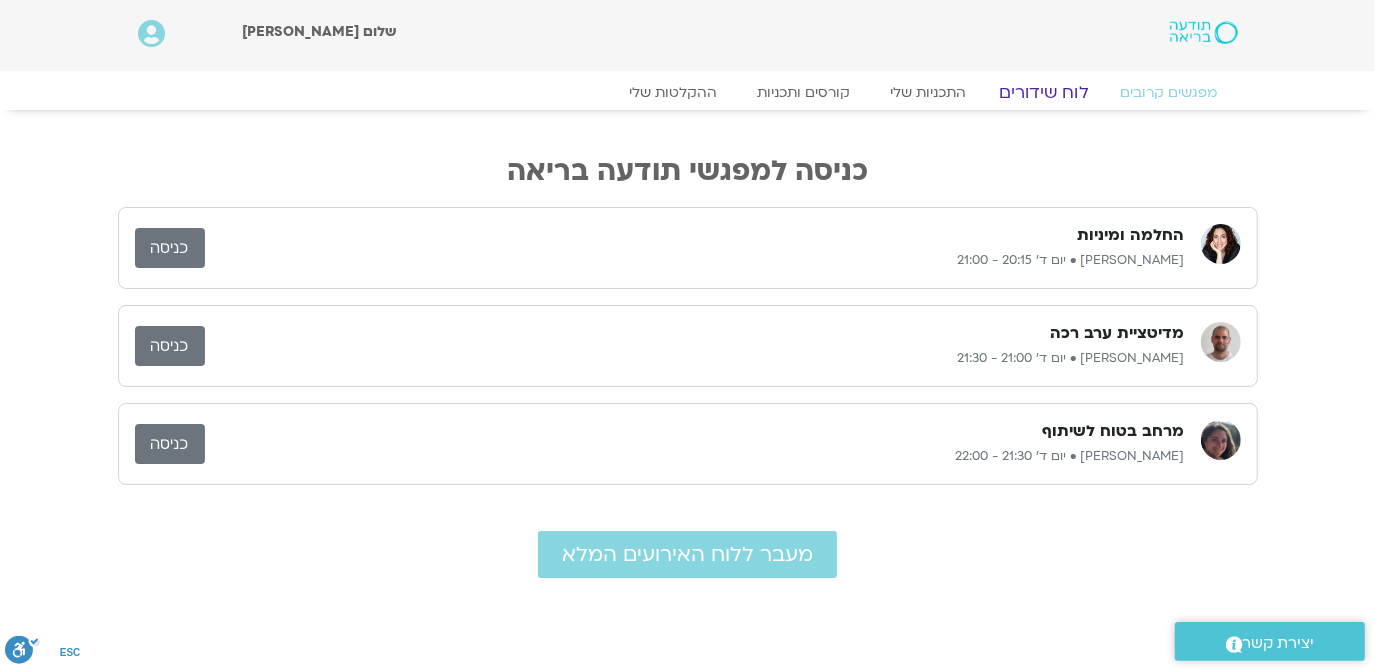 click on "לוח שידורים" 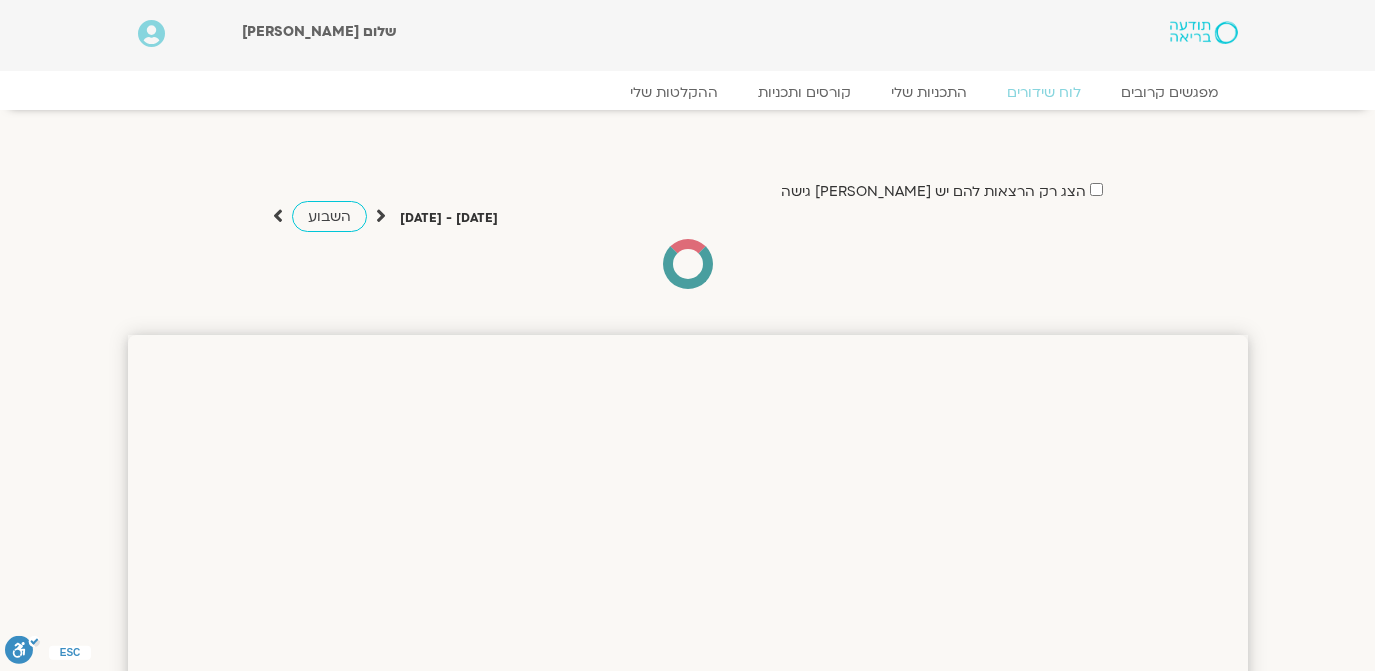 scroll, scrollTop: 0, scrollLeft: 0, axis: both 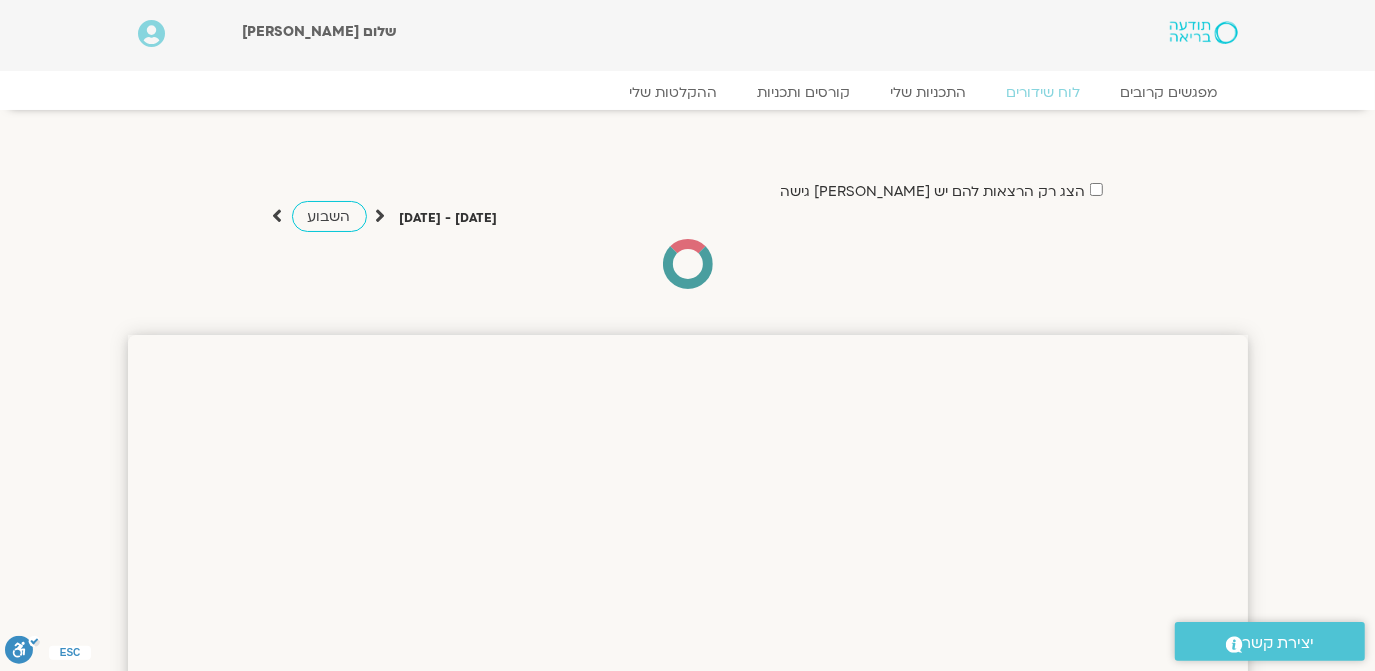 drag, startPoint x: 1085, startPoint y: 157, endPoint x: 1061, endPoint y: 295, distance: 140.07141 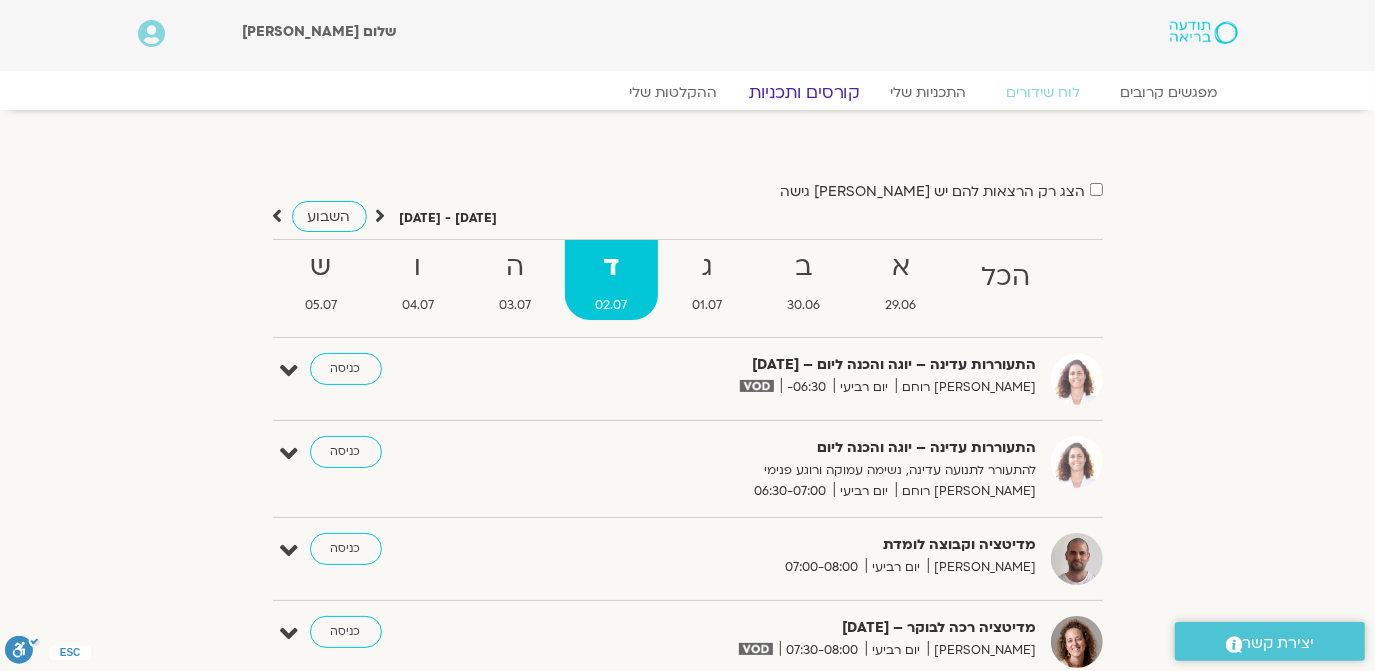 click on "קורסים ותכניות" 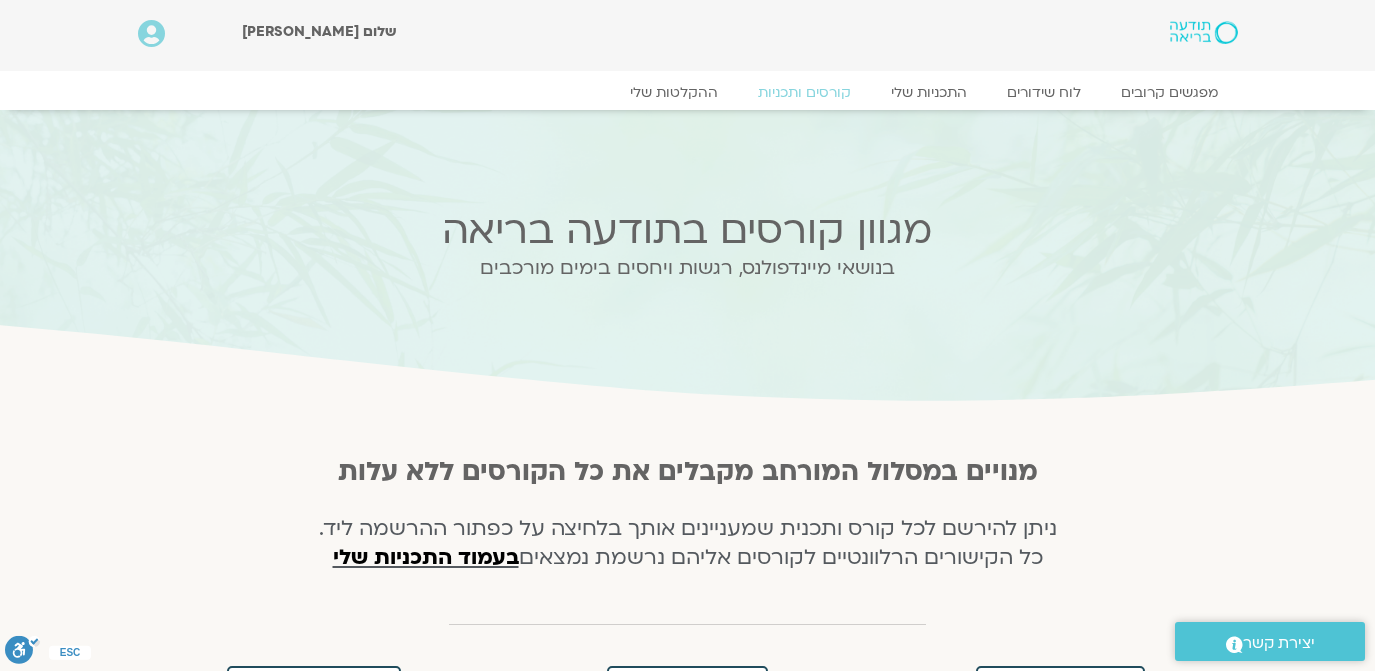 scroll, scrollTop: 0, scrollLeft: 0, axis: both 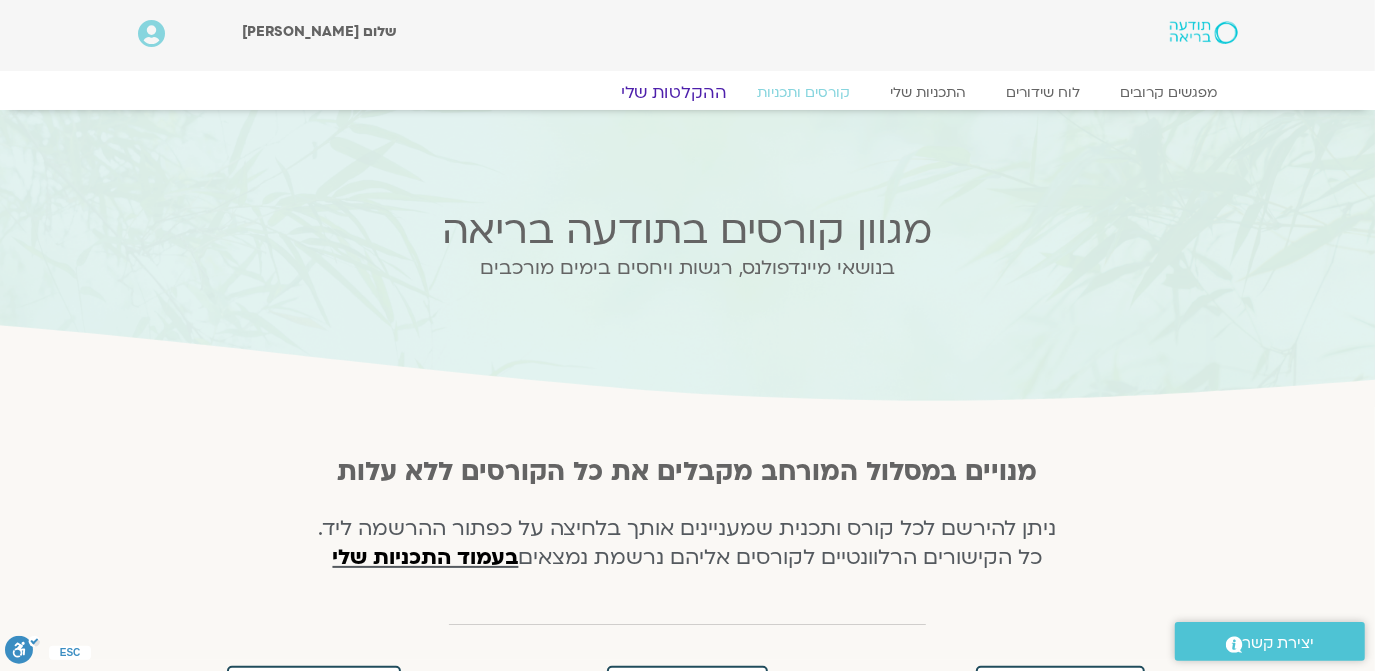 click on "ההקלטות שלי" 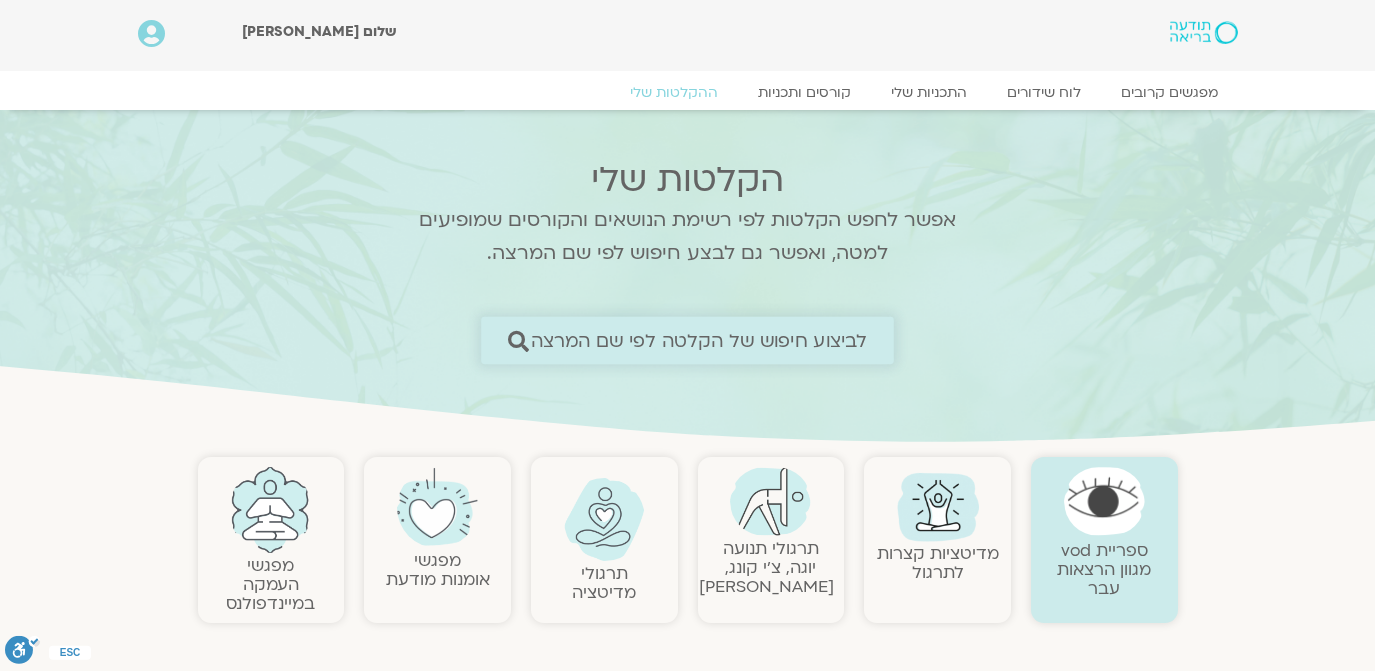 scroll, scrollTop: 0, scrollLeft: 0, axis: both 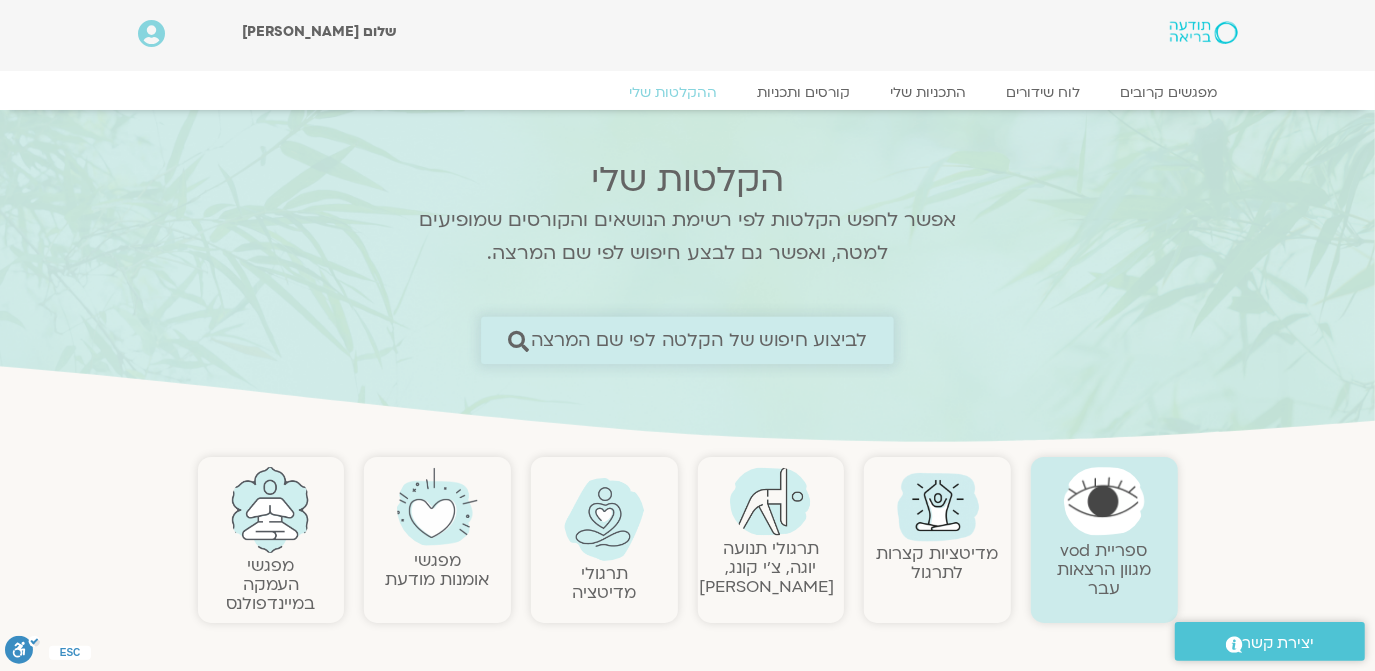 click on "לביצוע חיפוש של הקלטה לפי שם המרצה" at bounding box center (687, 340) 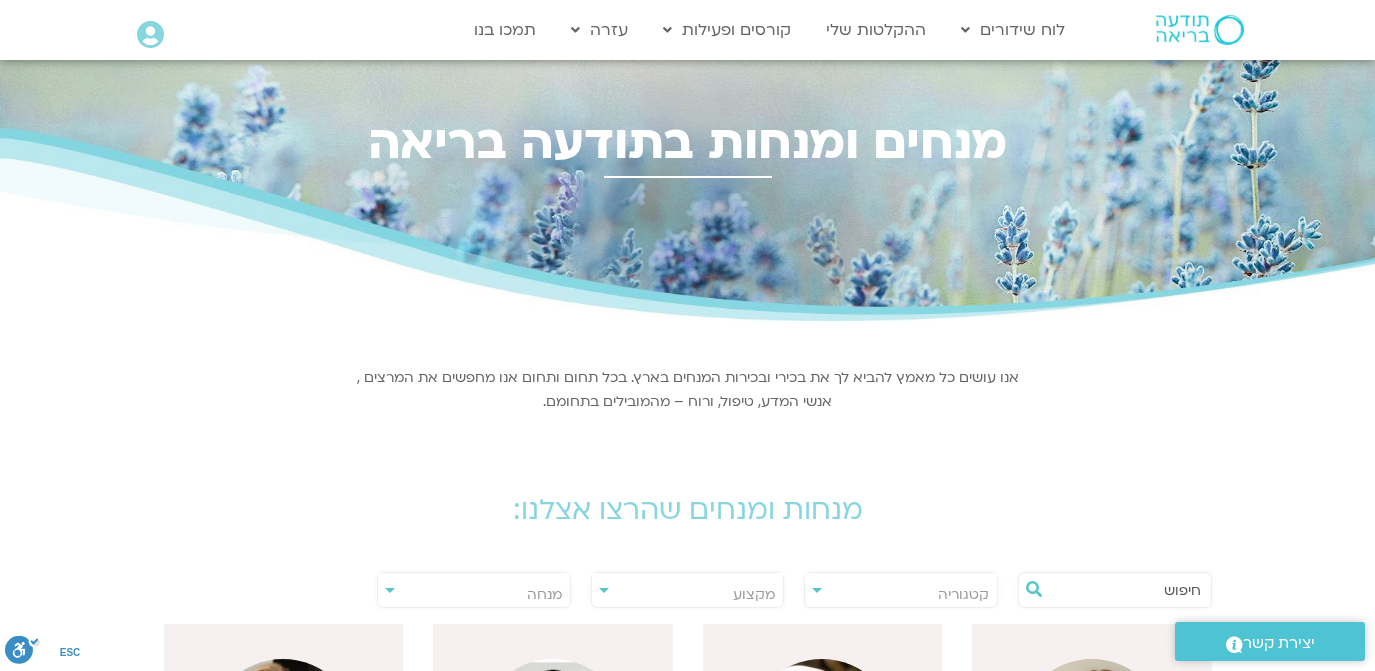 scroll, scrollTop: 0, scrollLeft: 0, axis: both 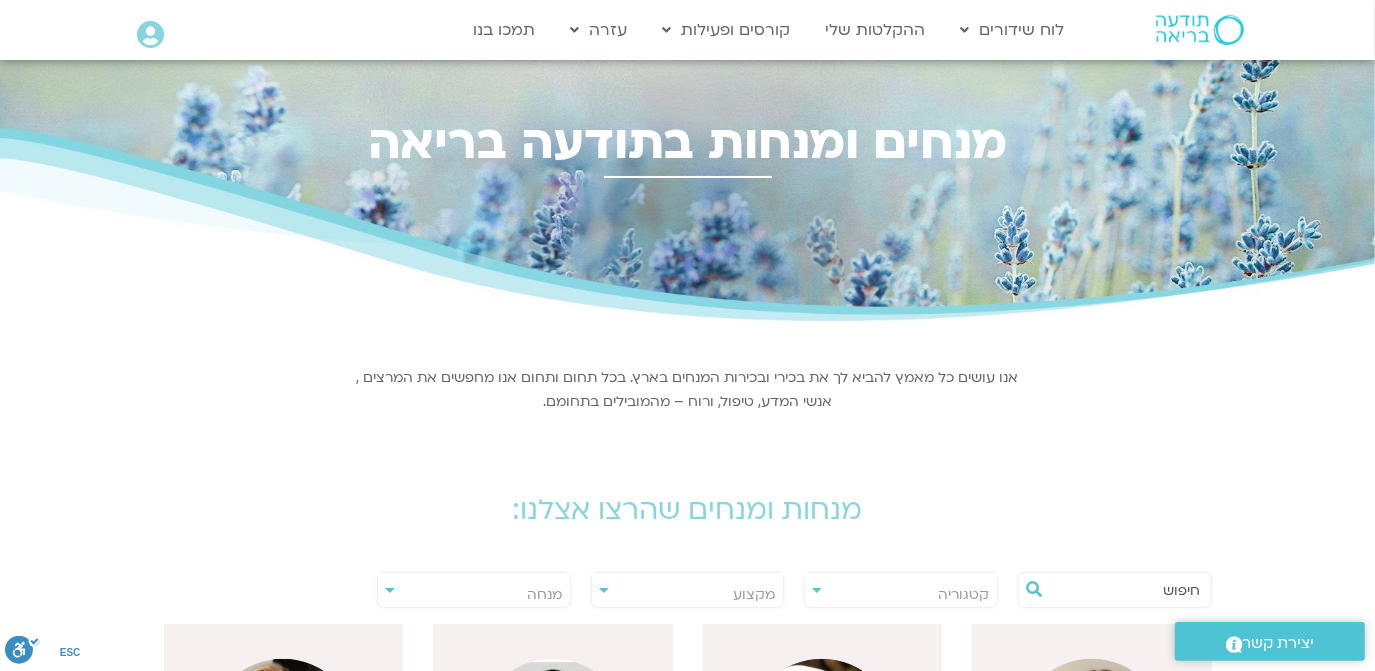 click at bounding box center (1125, 590) 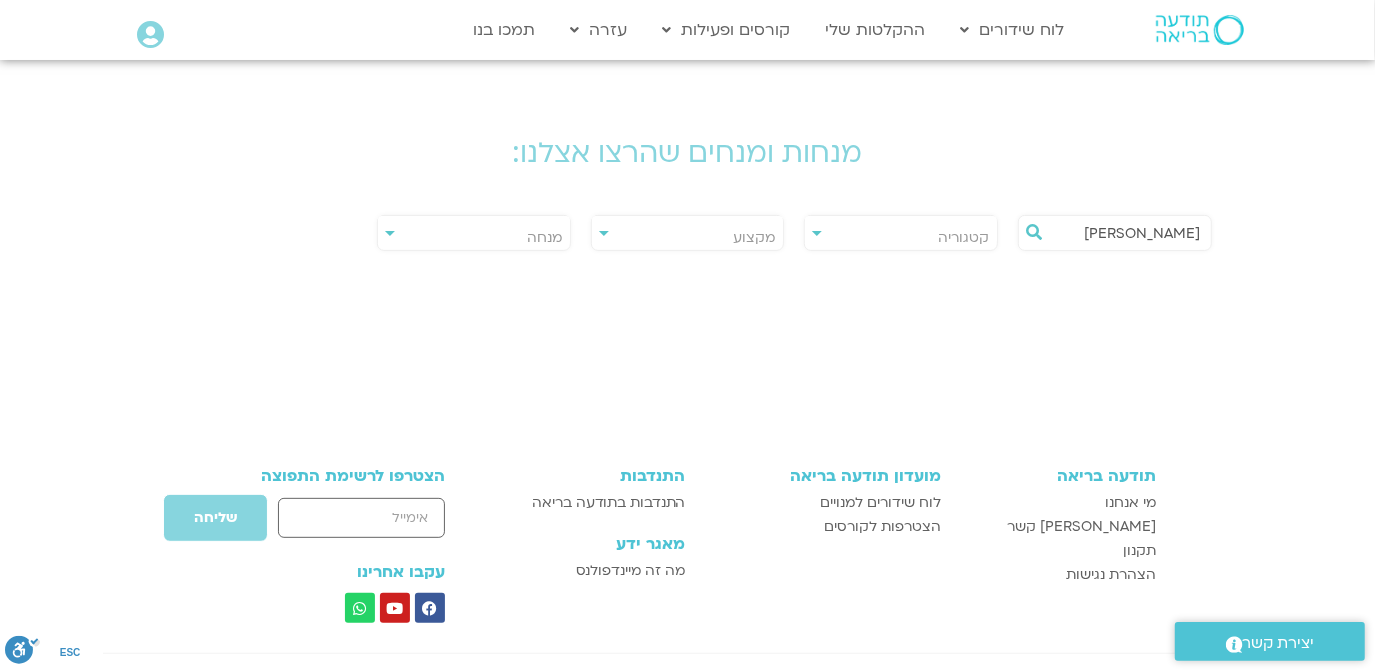scroll, scrollTop: 363, scrollLeft: 0, axis: vertical 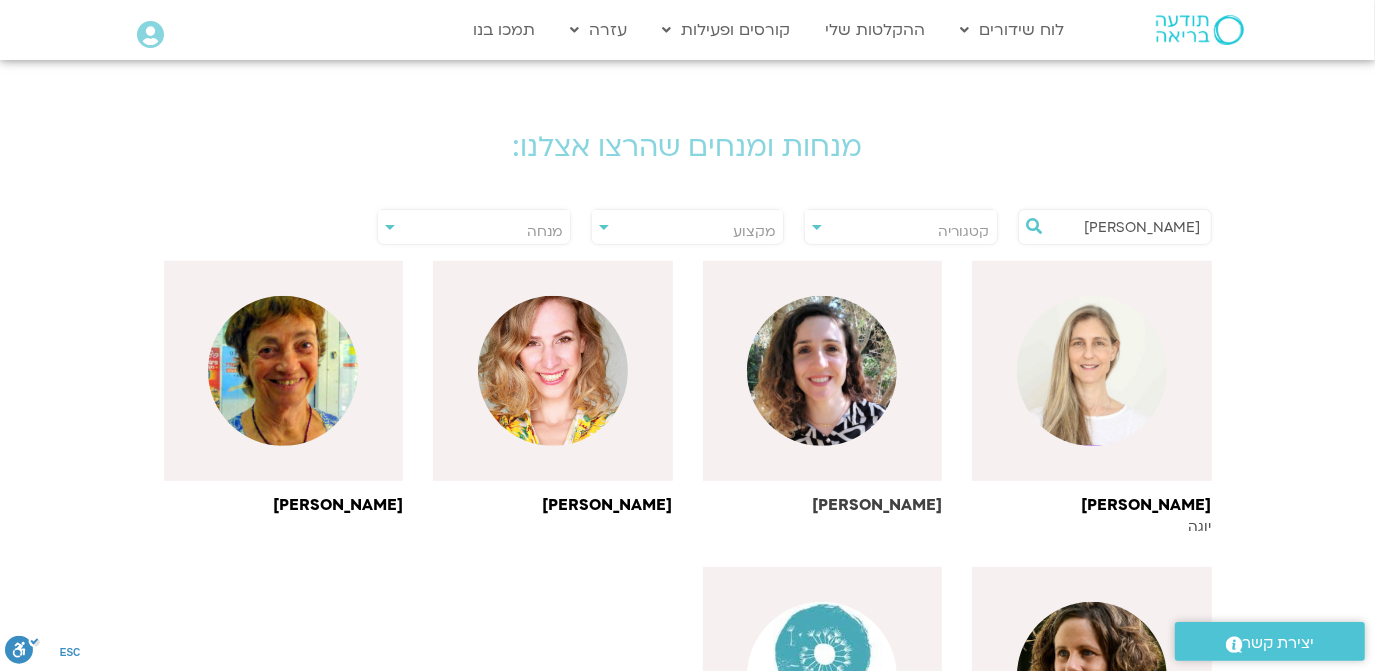 type on "יעל ק" 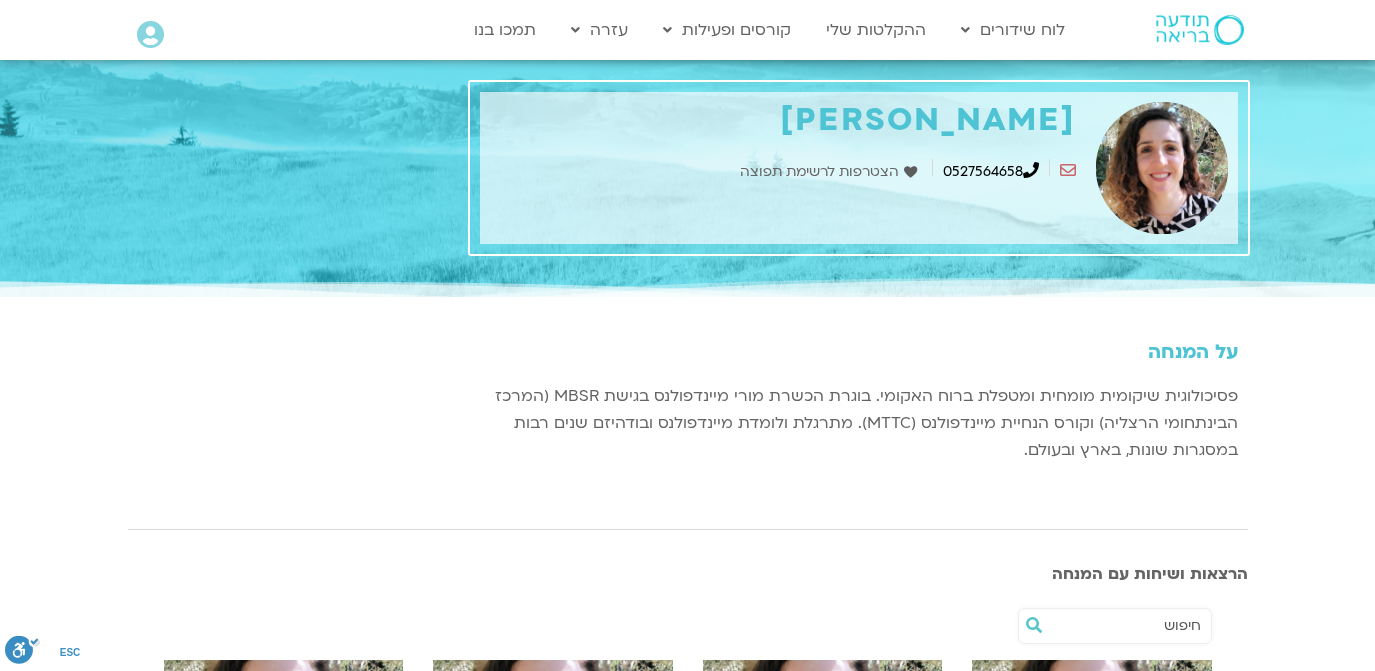 scroll, scrollTop: 0, scrollLeft: 0, axis: both 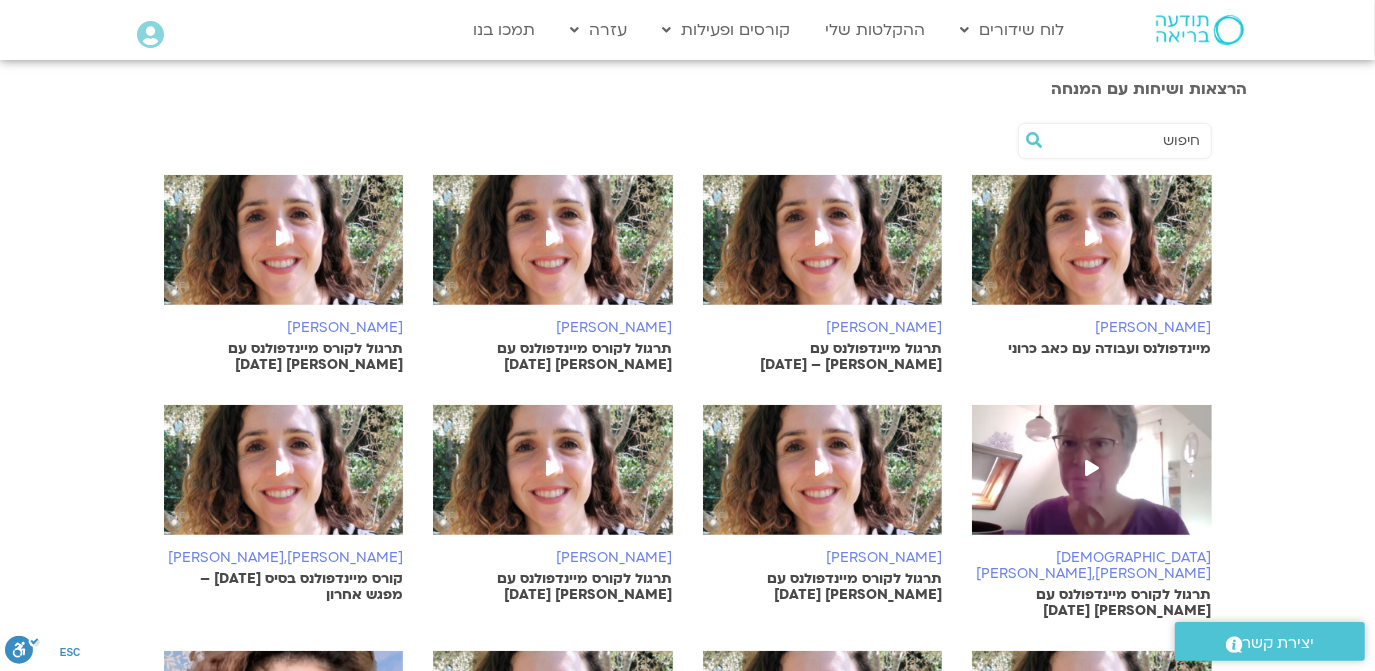 click on "תרגול מיינדפולנס עם [PERSON_NAME] – [DATE]" at bounding box center (823, 357) 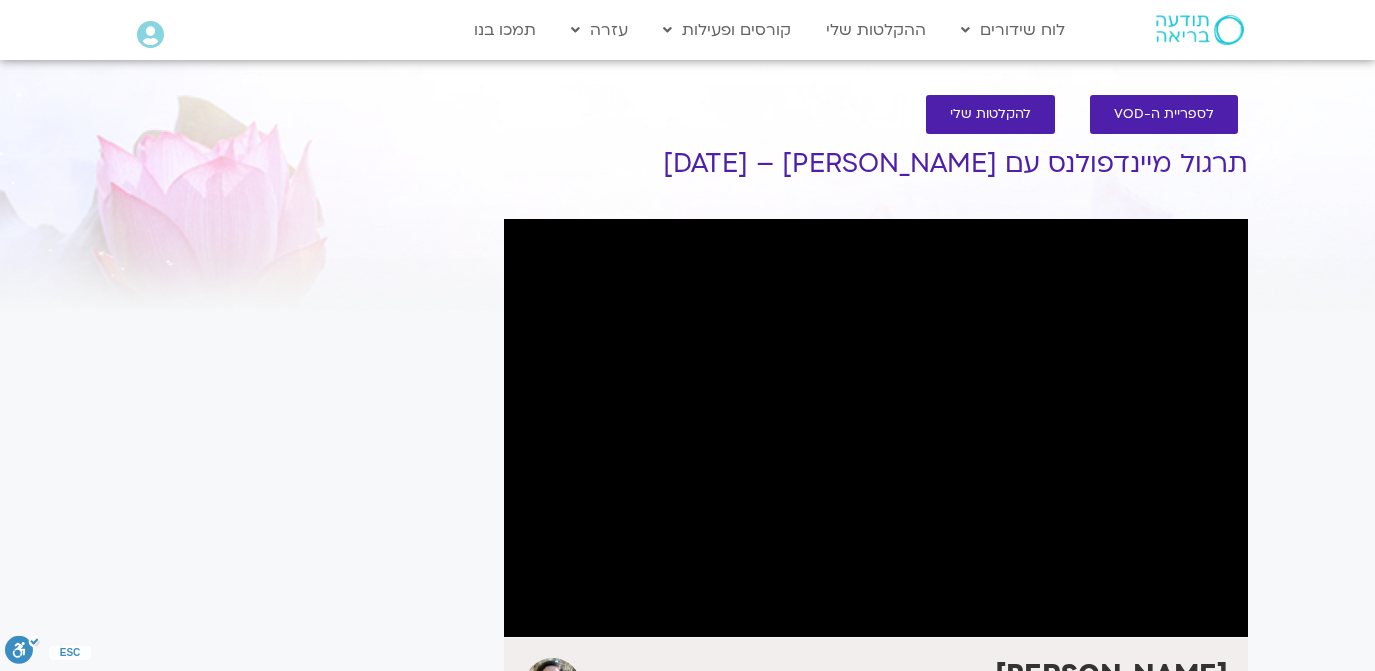 scroll, scrollTop: 0, scrollLeft: 0, axis: both 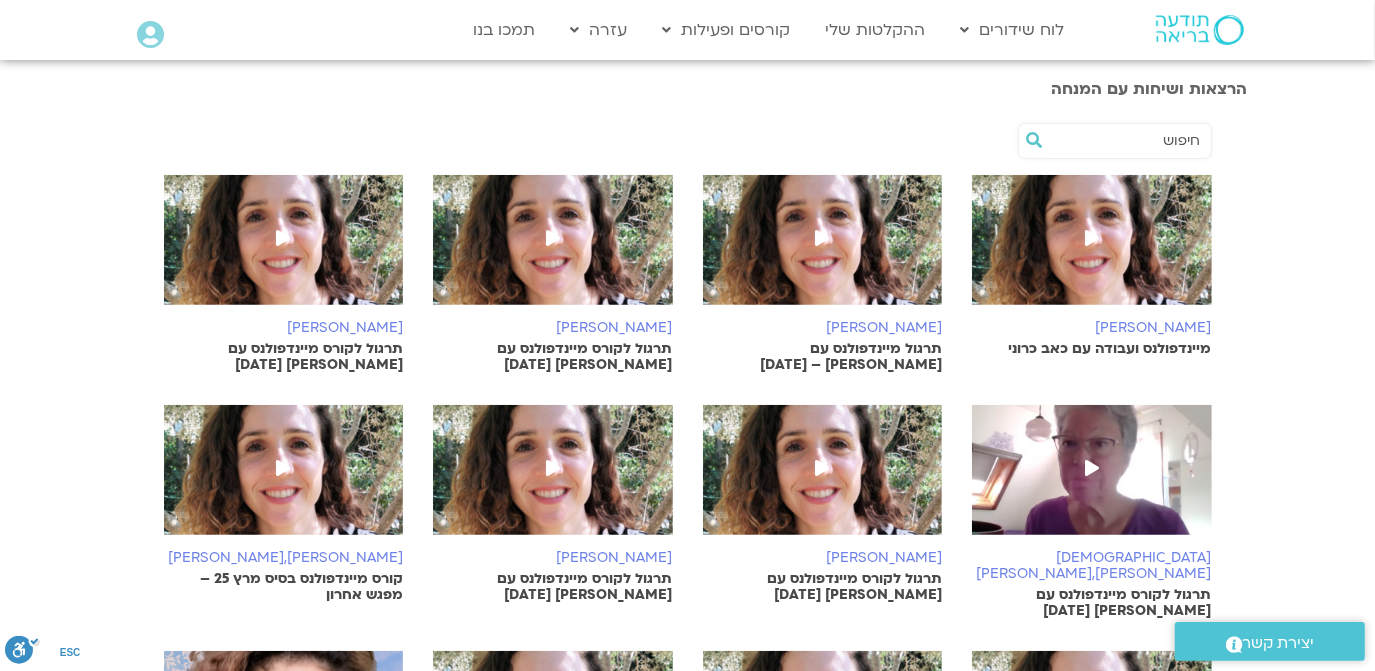 click at bounding box center (1092, 250) 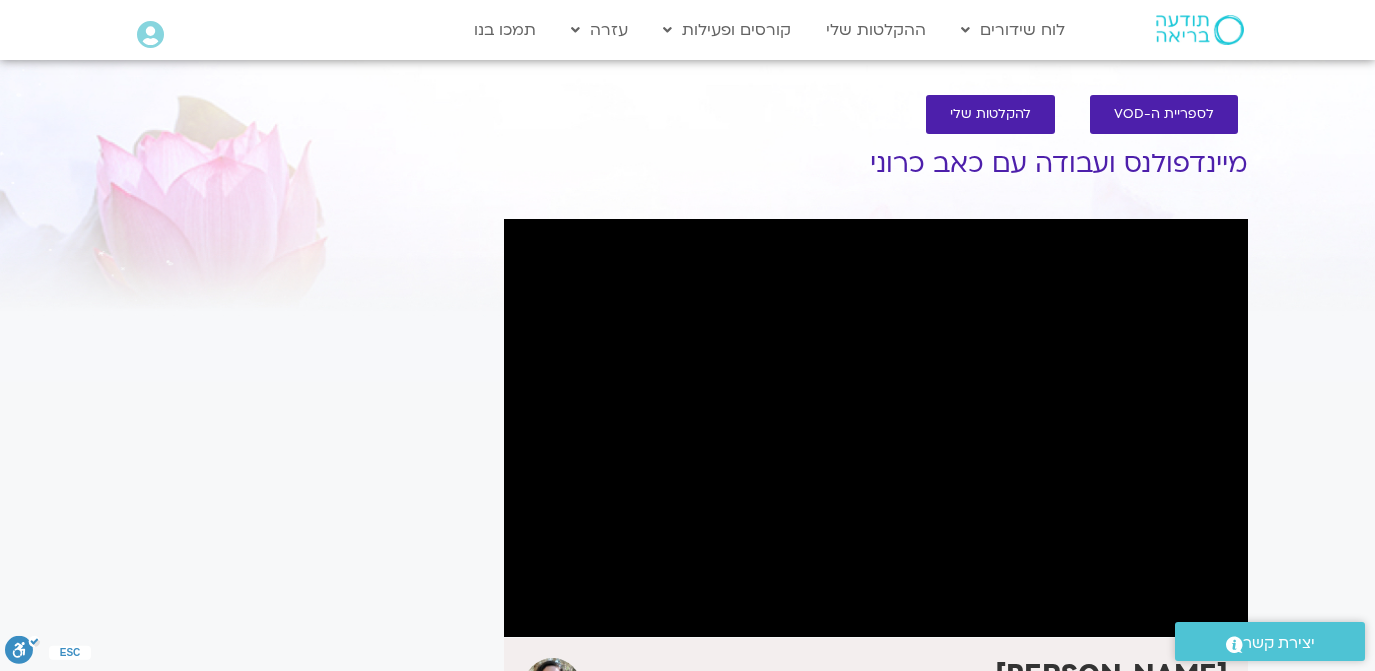 scroll, scrollTop: 0, scrollLeft: 0, axis: both 